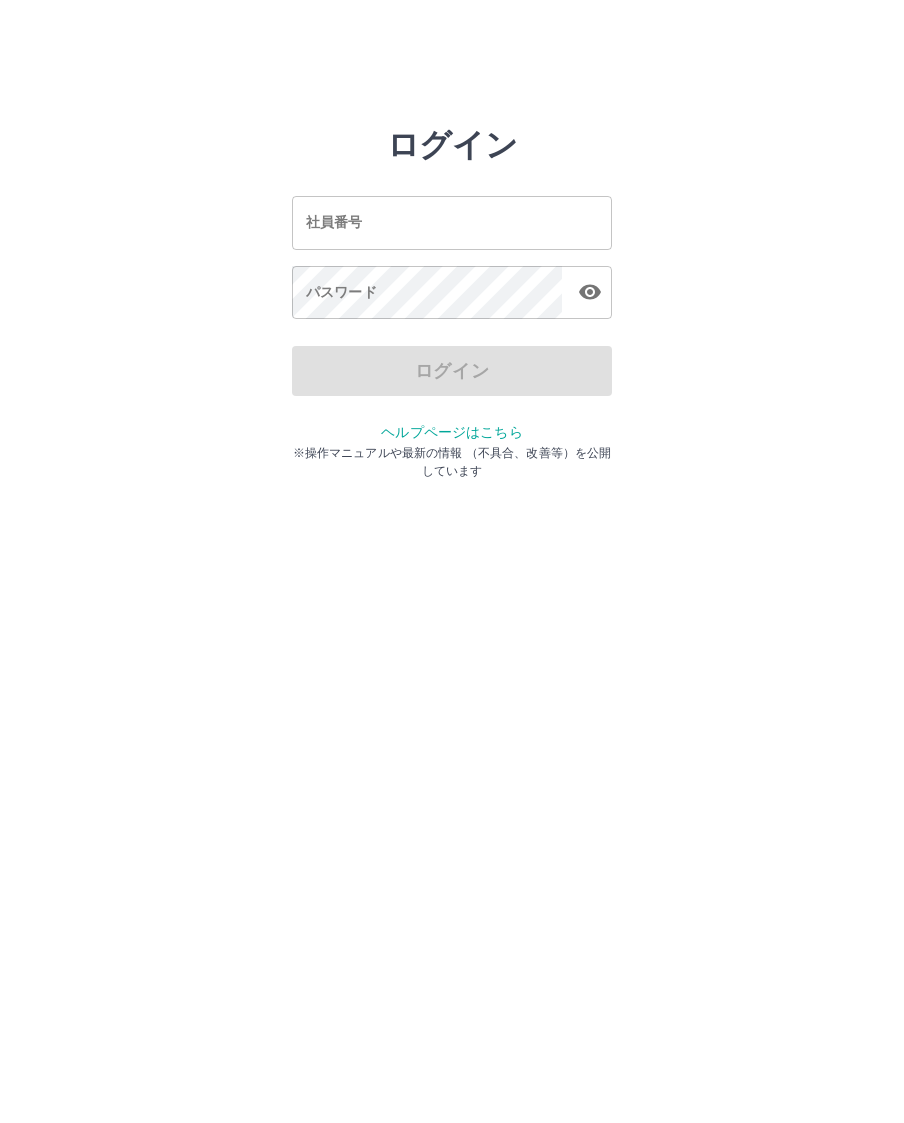 scroll, scrollTop: 0, scrollLeft: 0, axis: both 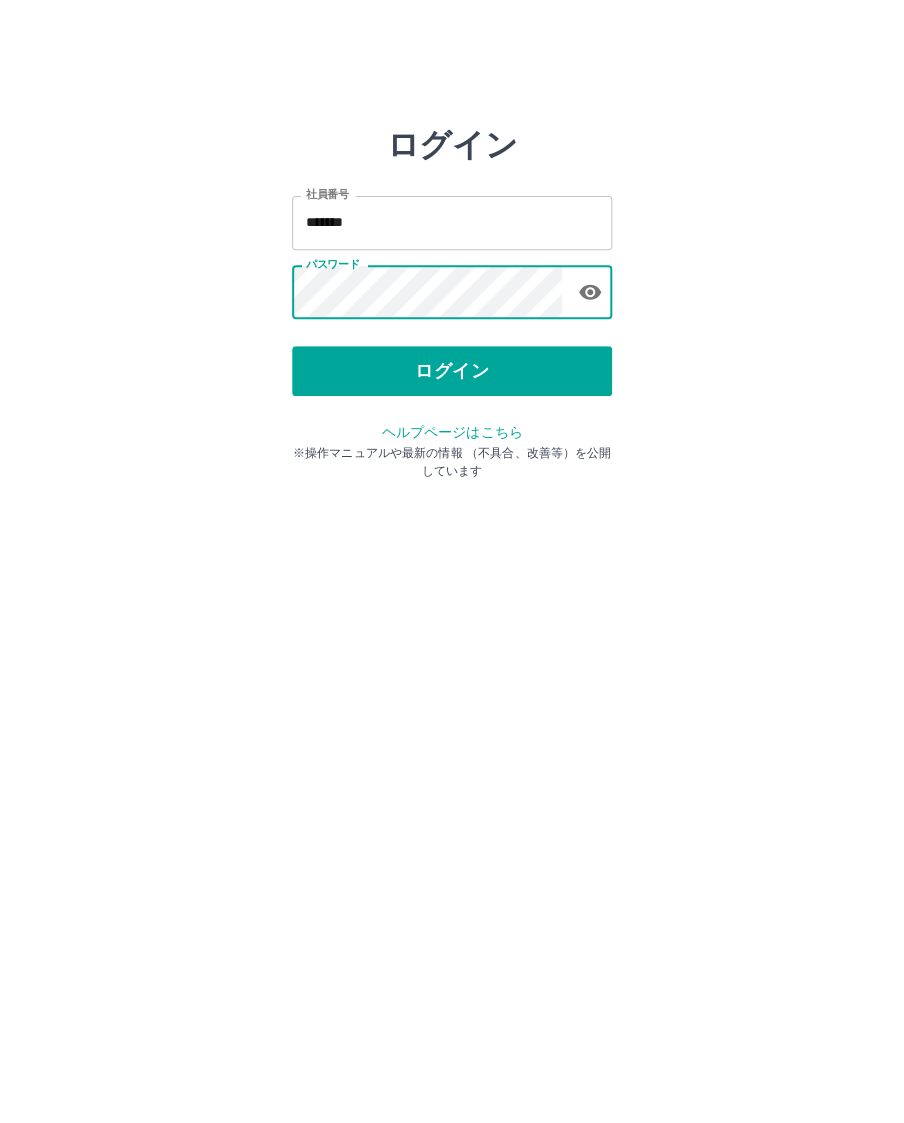 click on "ログイン" at bounding box center [452, 371] 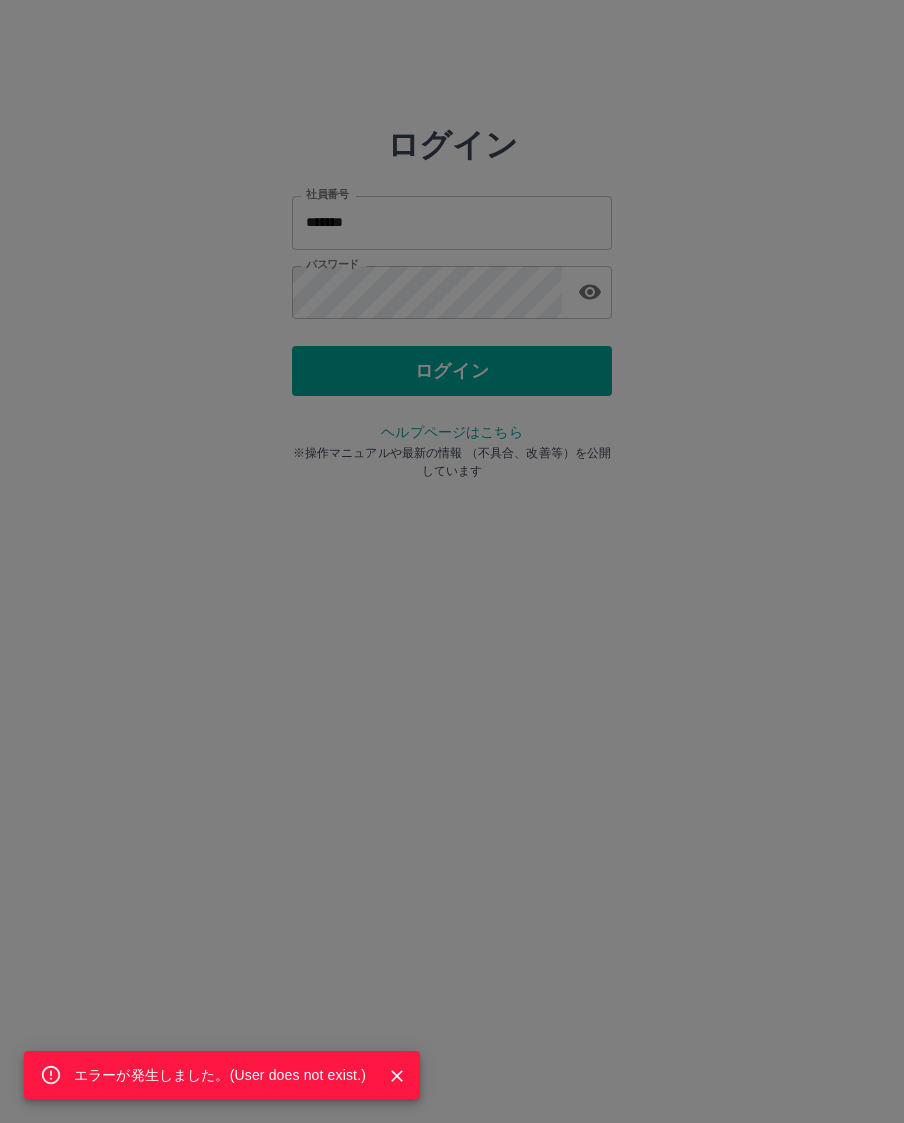 click on "エラーが発生しました。( User does not exist. )" at bounding box center [452, 561] 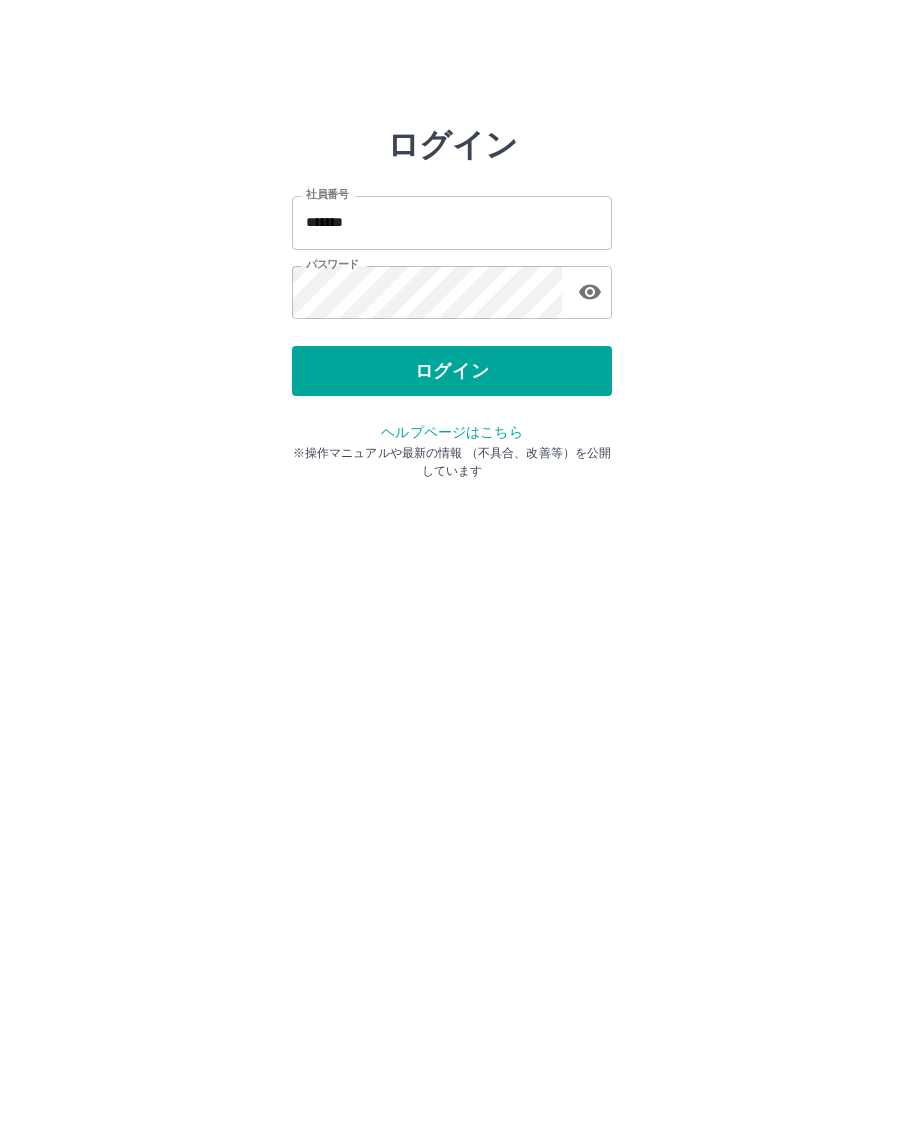 click on "*******" at bounding box center (452, 222) 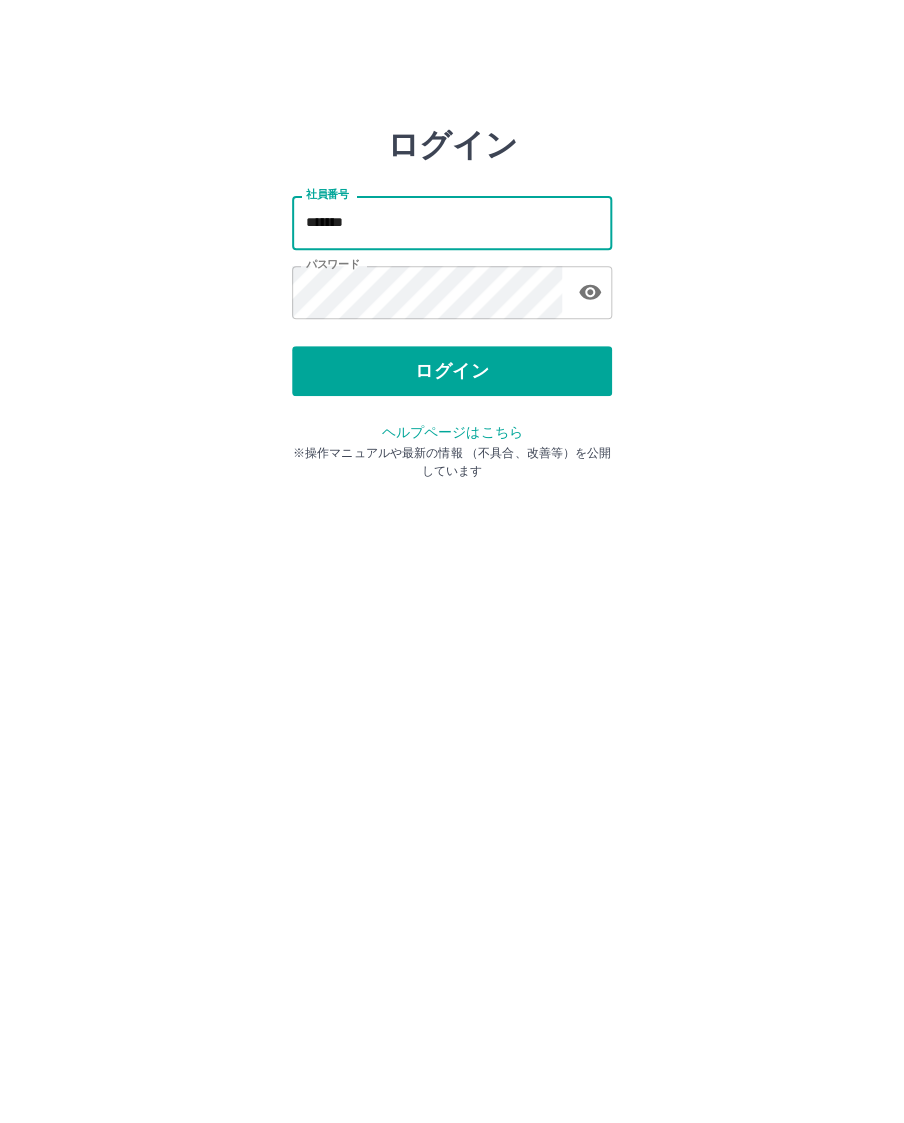 type on "*******" 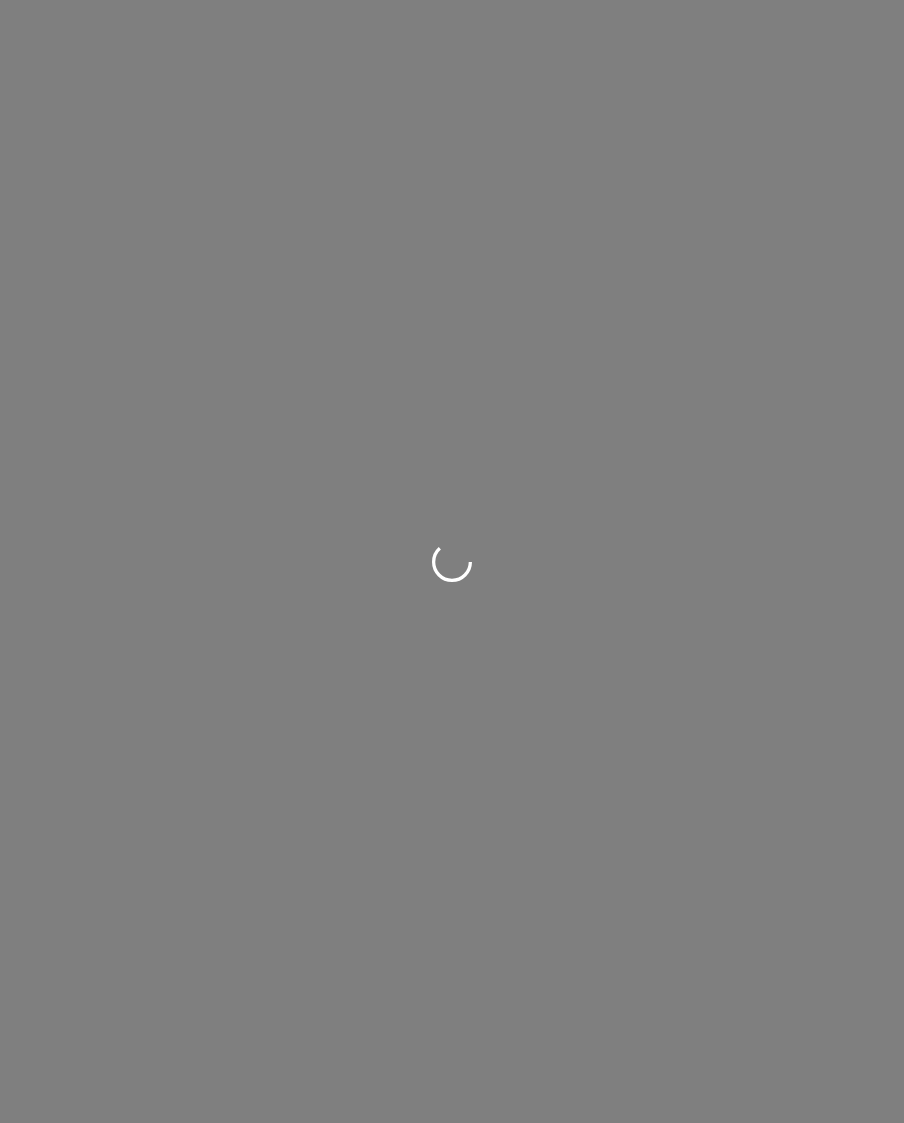 scroll, scrollTop: 0, scrollLeft: 0, axis: both 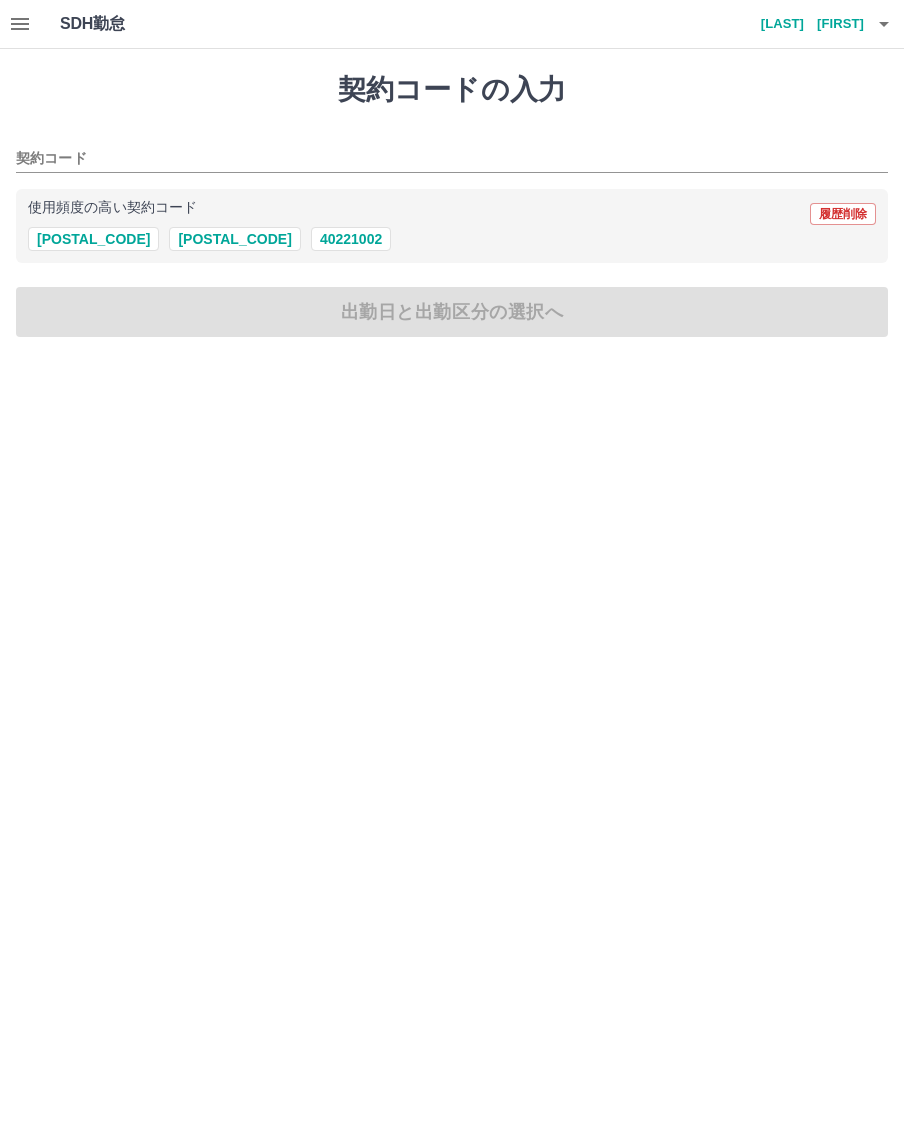 click on "[POSTAL_CODE]" at bounding box center [93, 239] 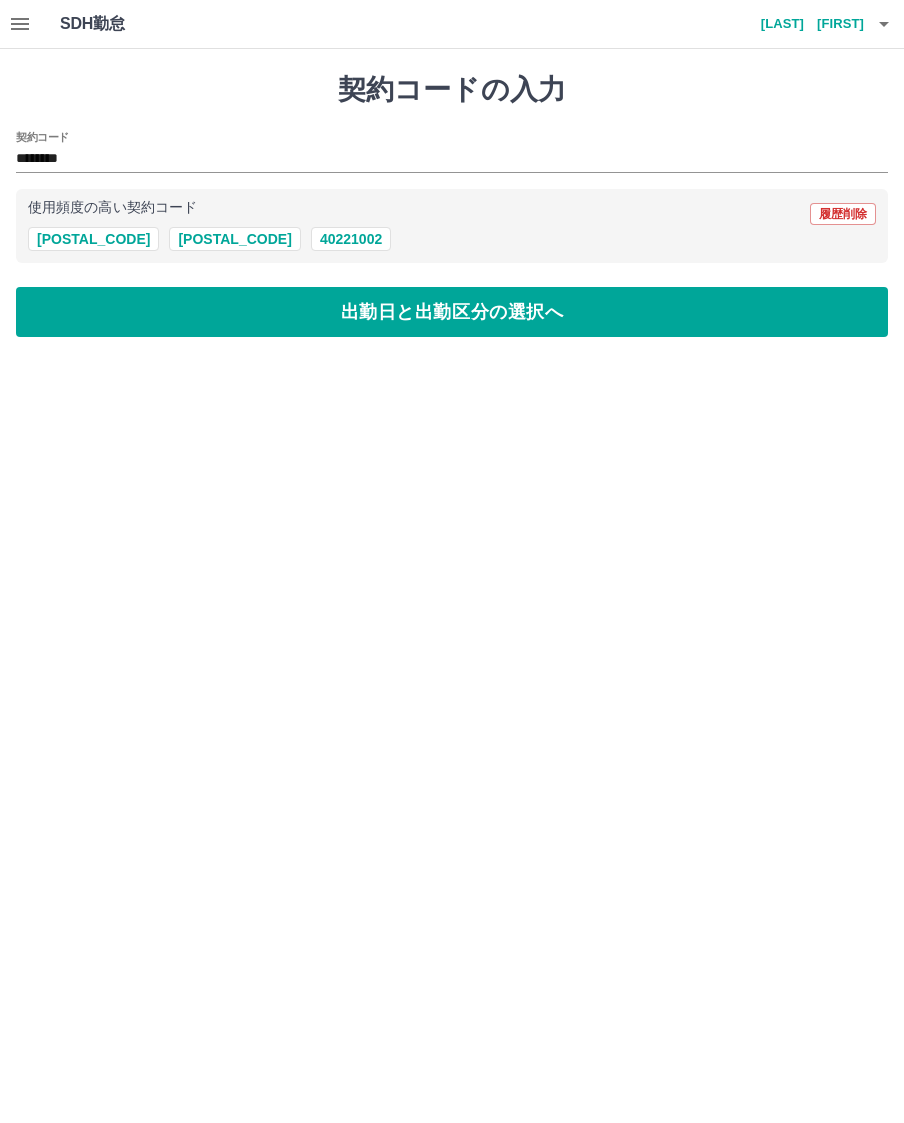click on "出勤日と出勤区分の選択へ" at bounding box center [452, 312] 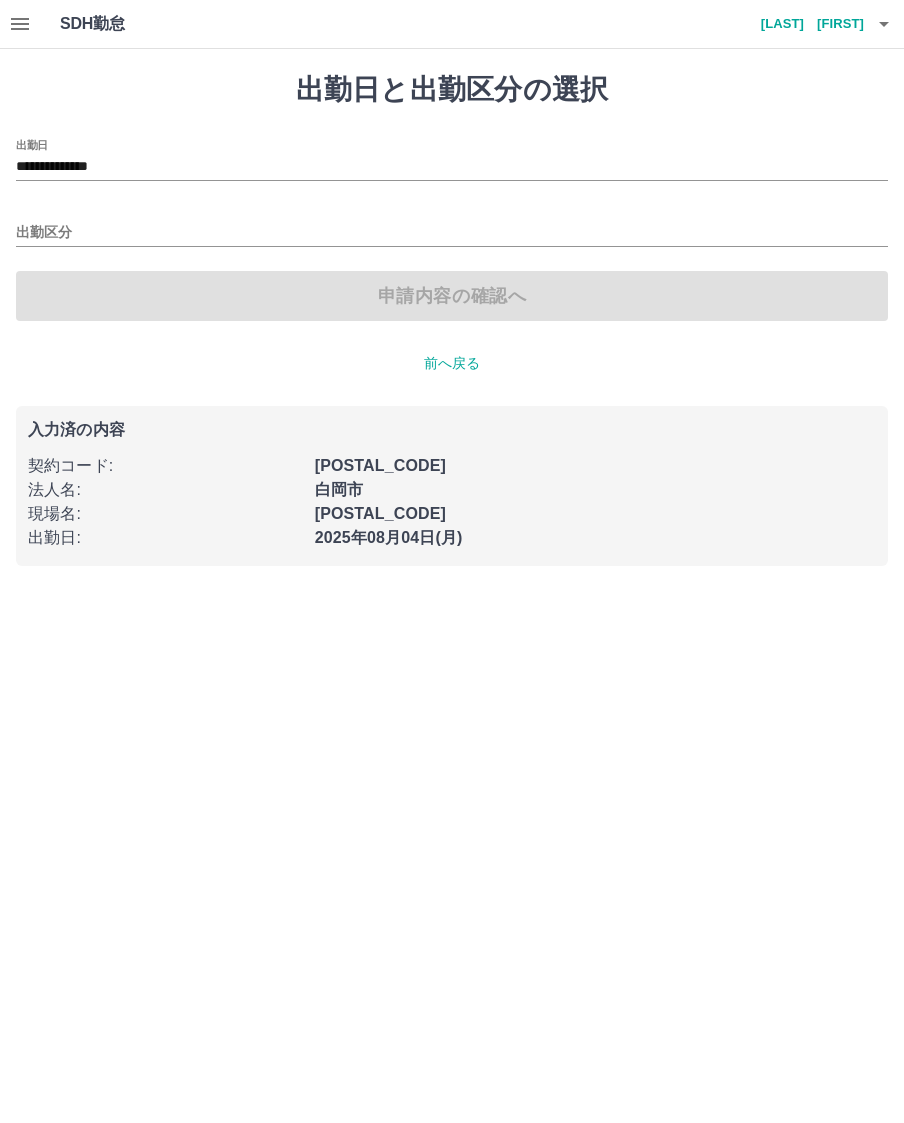 click on "出勤区分" at bounding box center (452, 233) 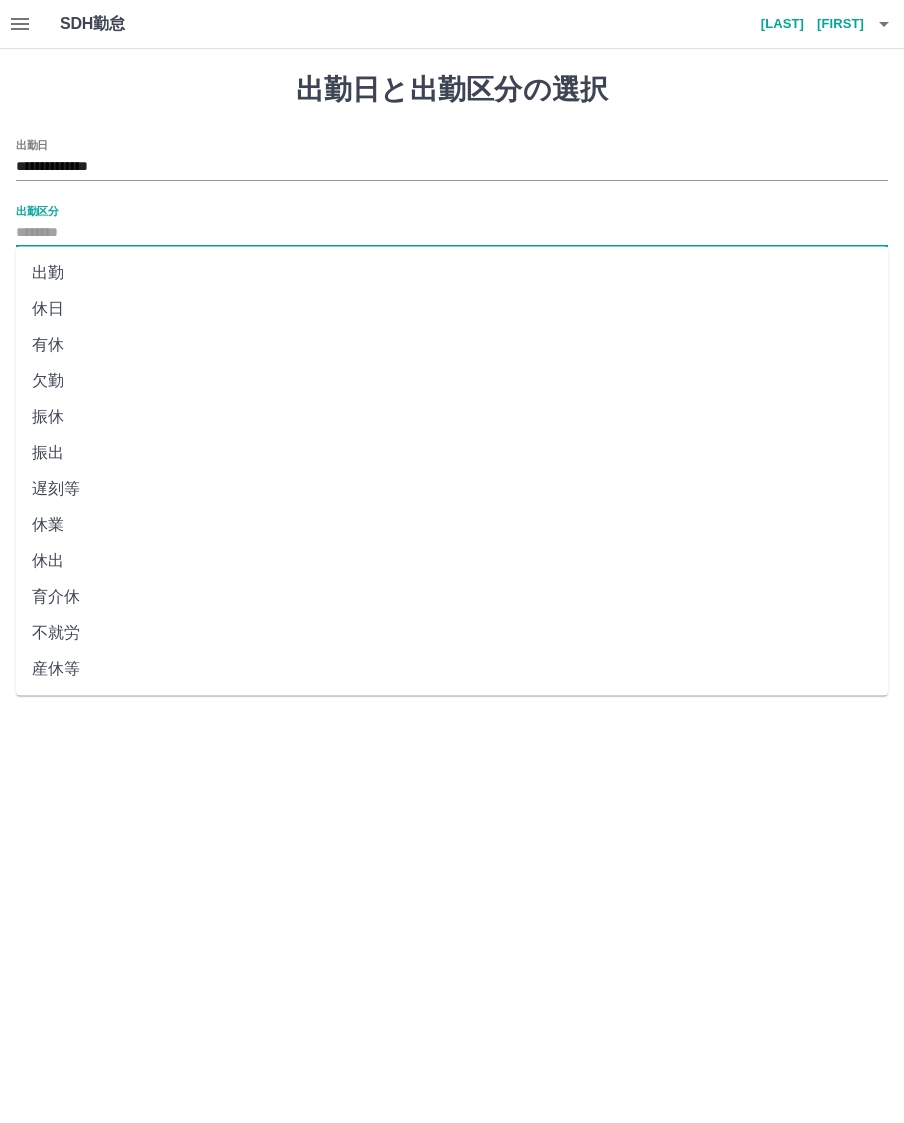 click on "出勤" at bounding box center (452, 273) 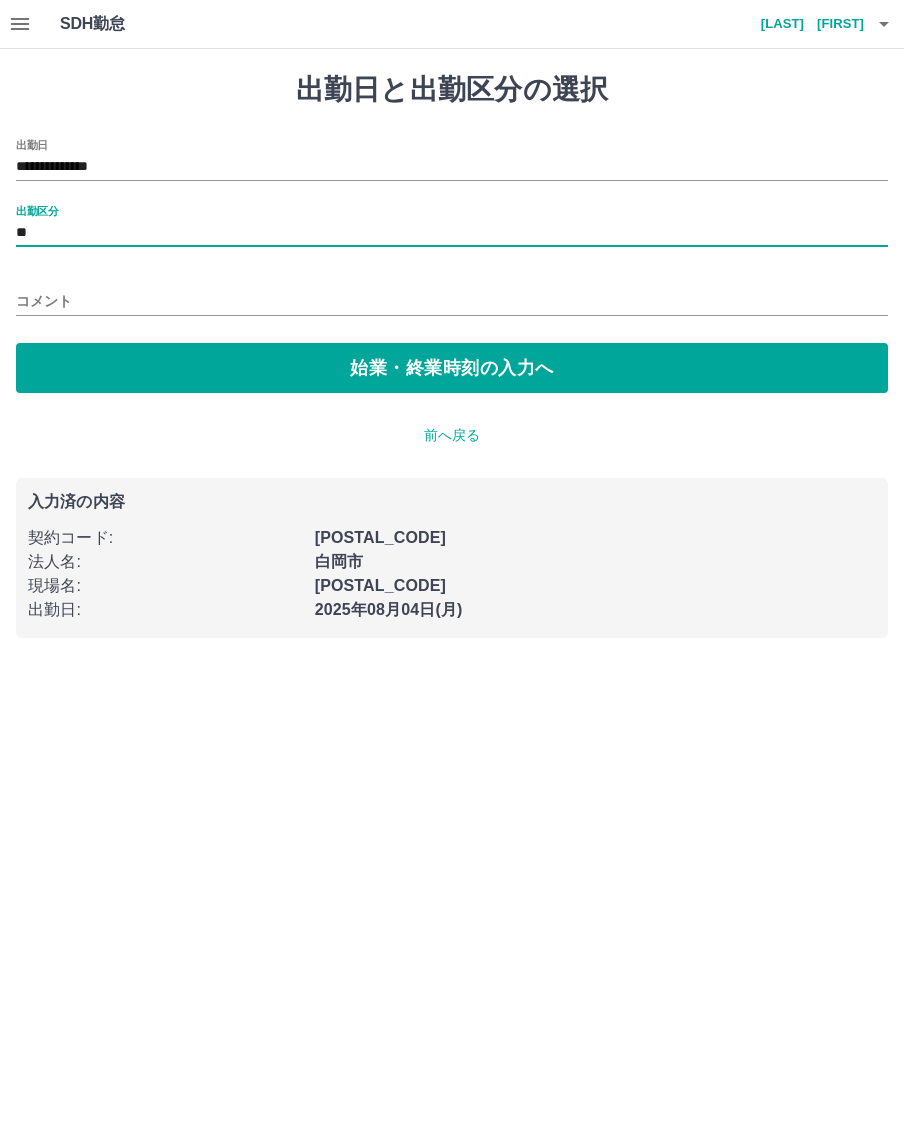click on "始業・終業時刻の入力へ" at bounding box center (452, 368) 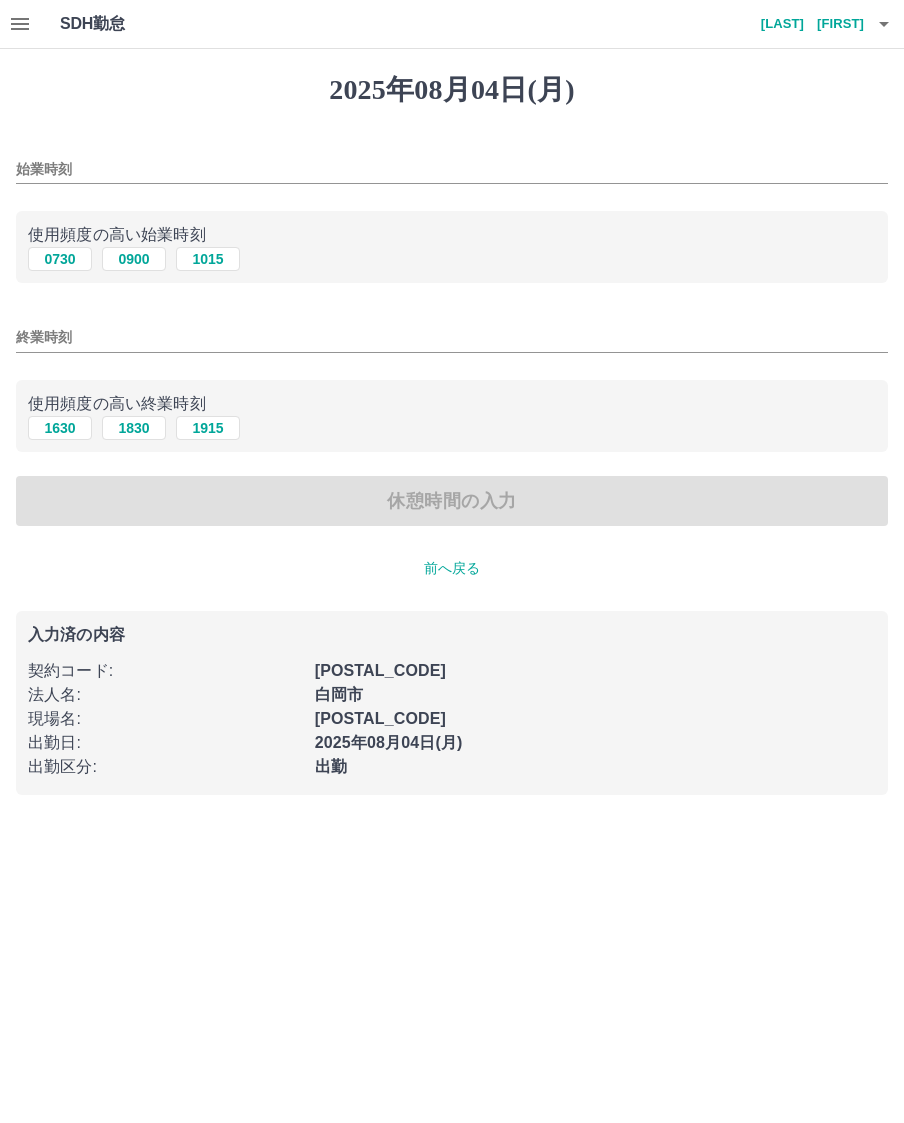 click on "始業時刻" at bounding box center (452, 169) 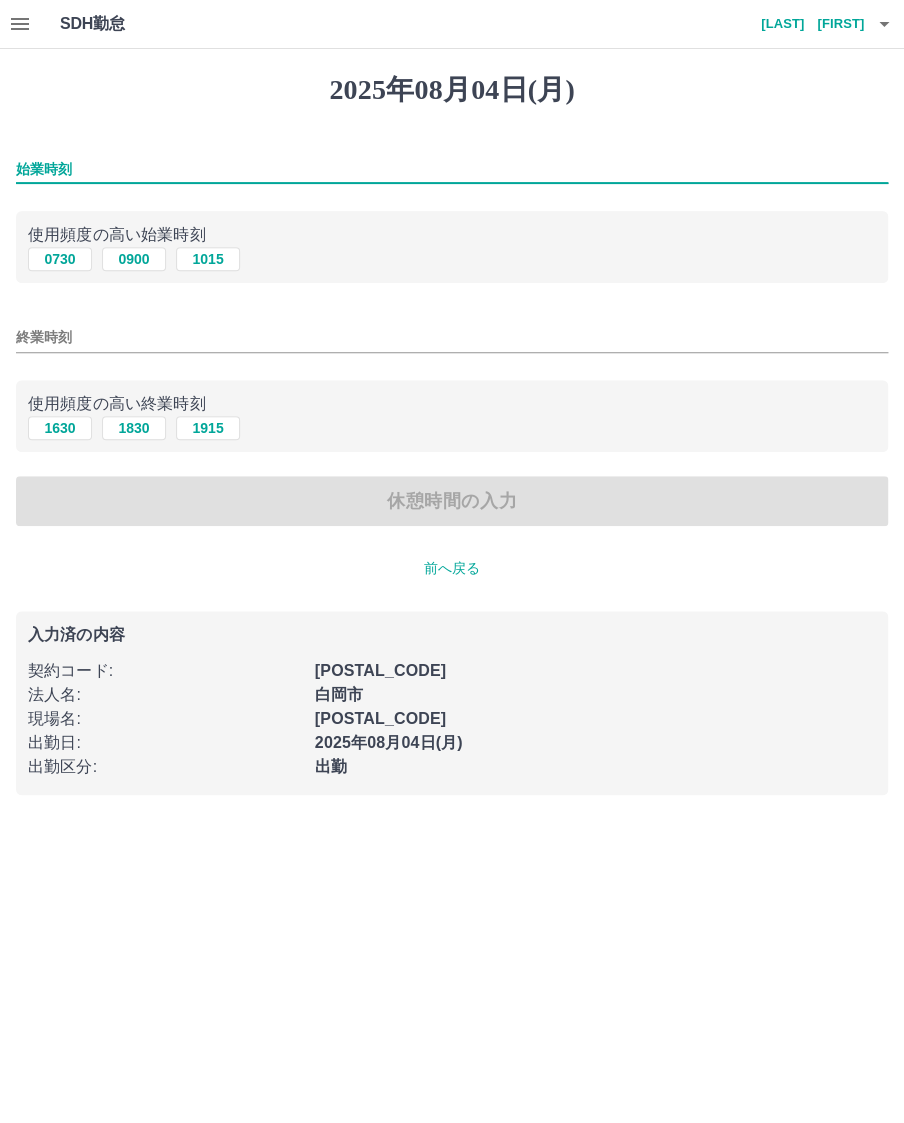 click on "0900" at bounding box center (134, 259) 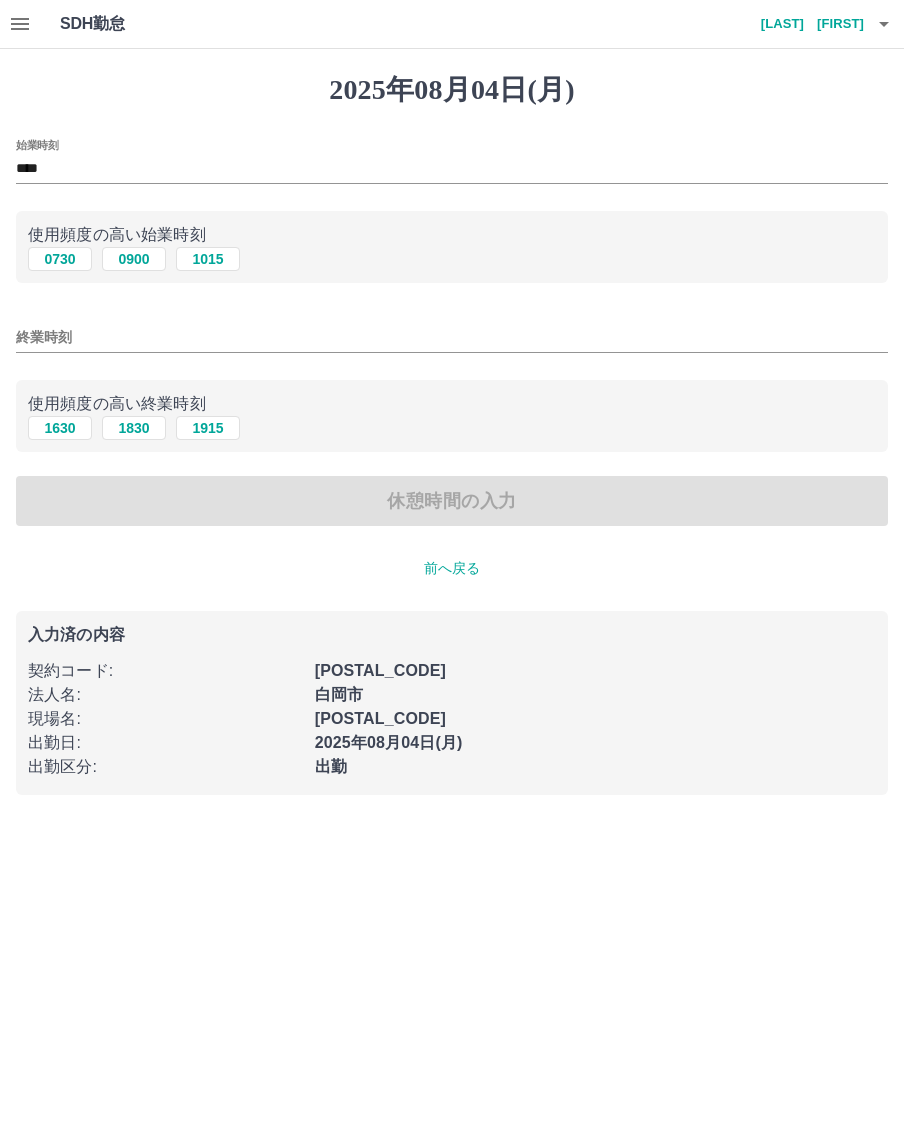 click on "終業時刻" at bounding box center [452, 337] 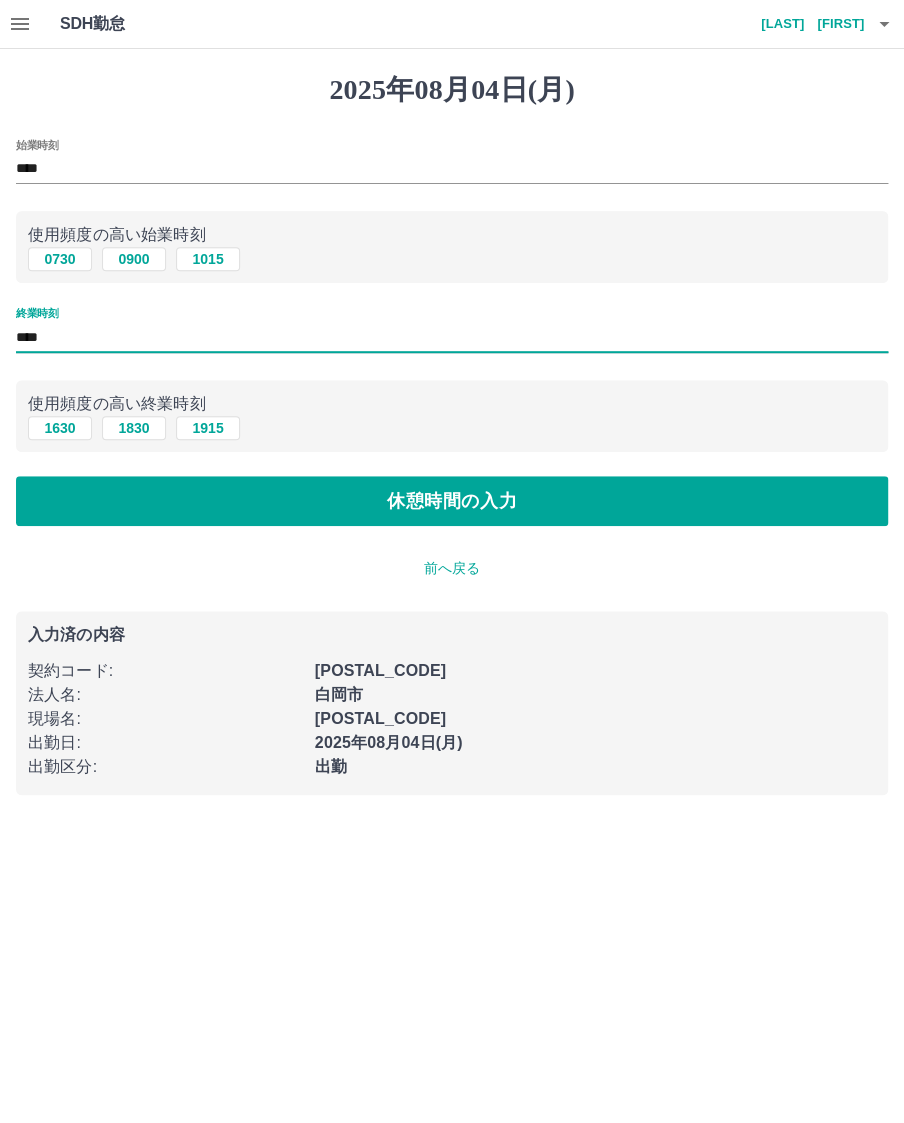 type on "****" 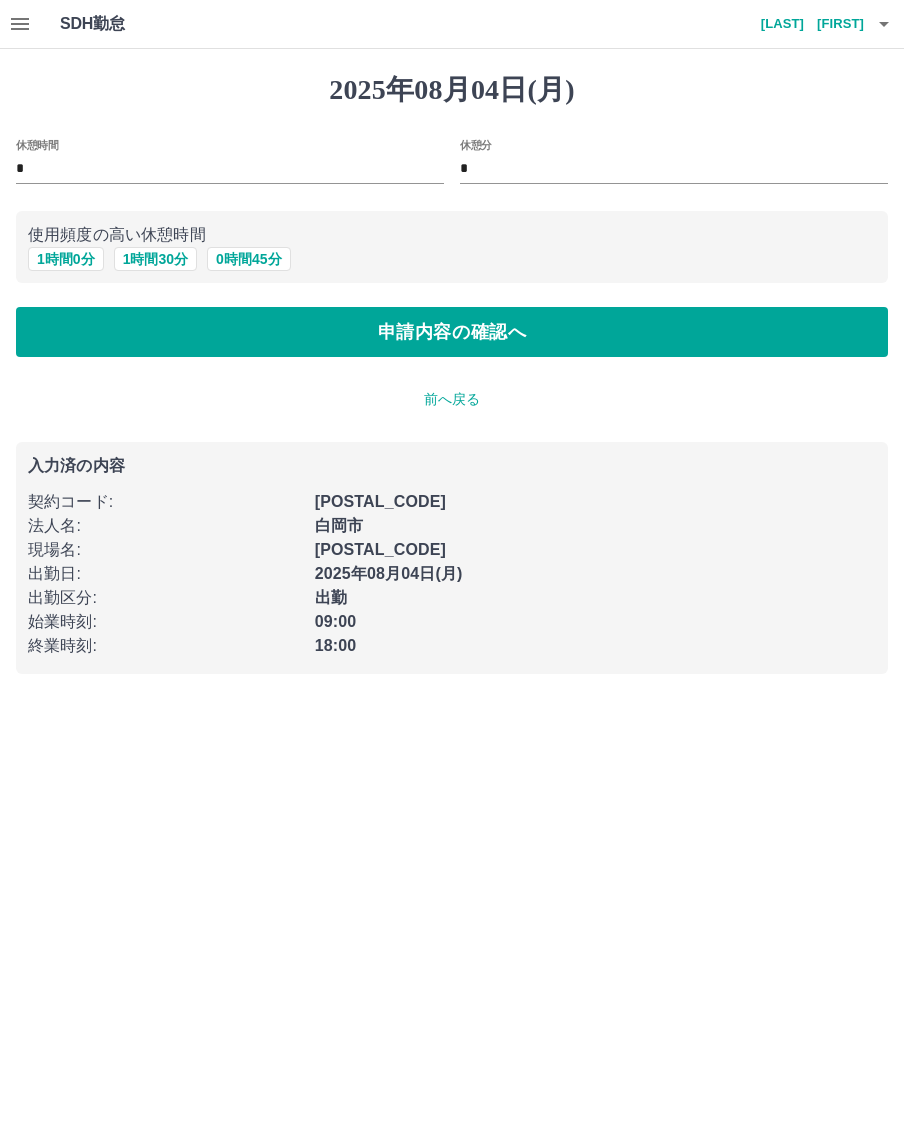 click on "1 時間 0 分" at bounding box center [66, 259] 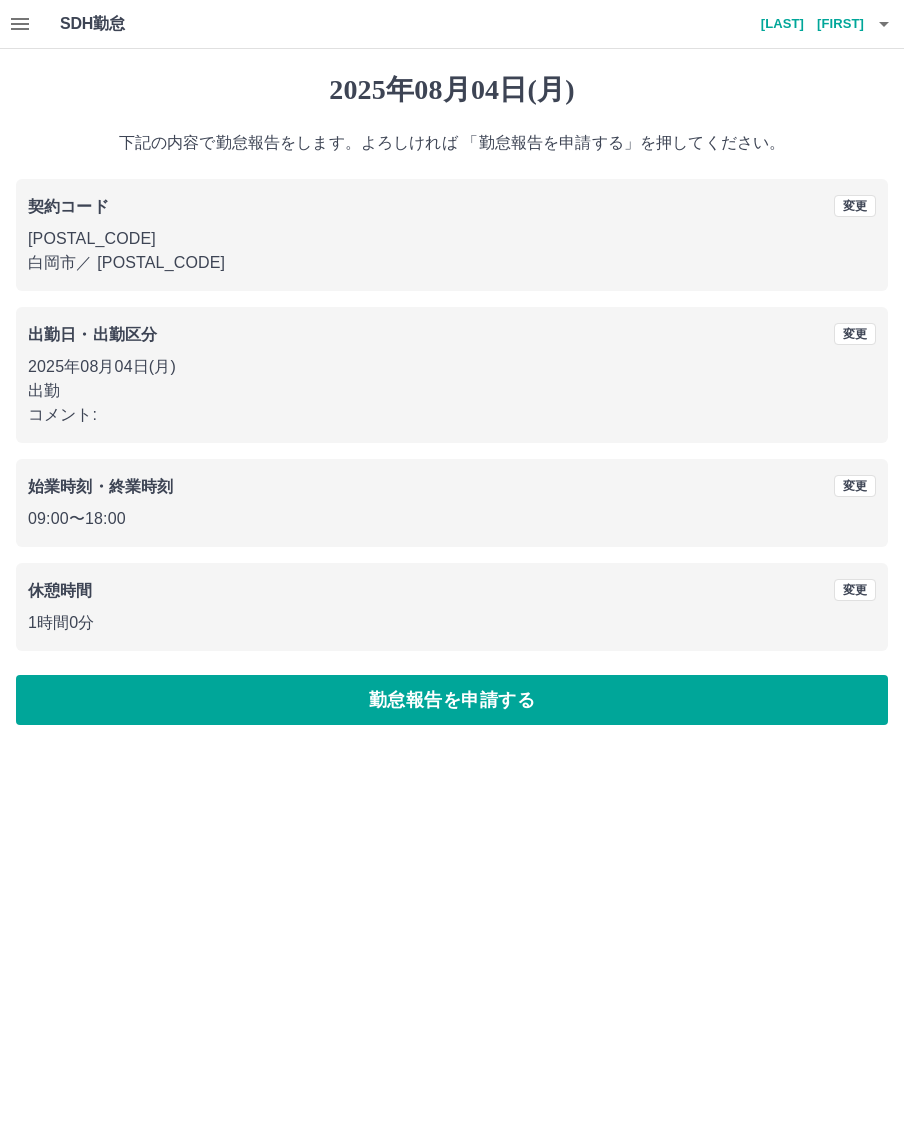 click on "勤怠報告を申請する" at bounding box center [452, 700] 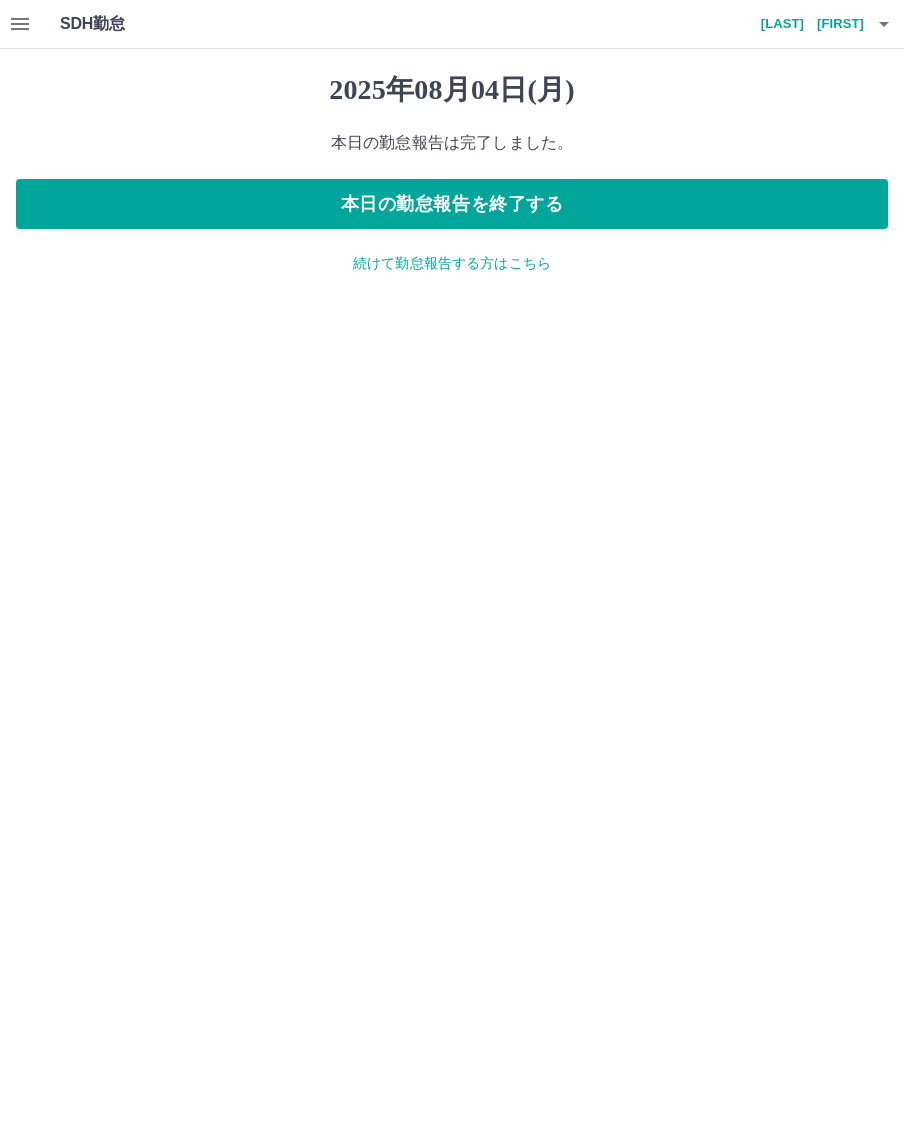 click on "本日の勤怠報告を終了する" at bounding box center [452, 204] 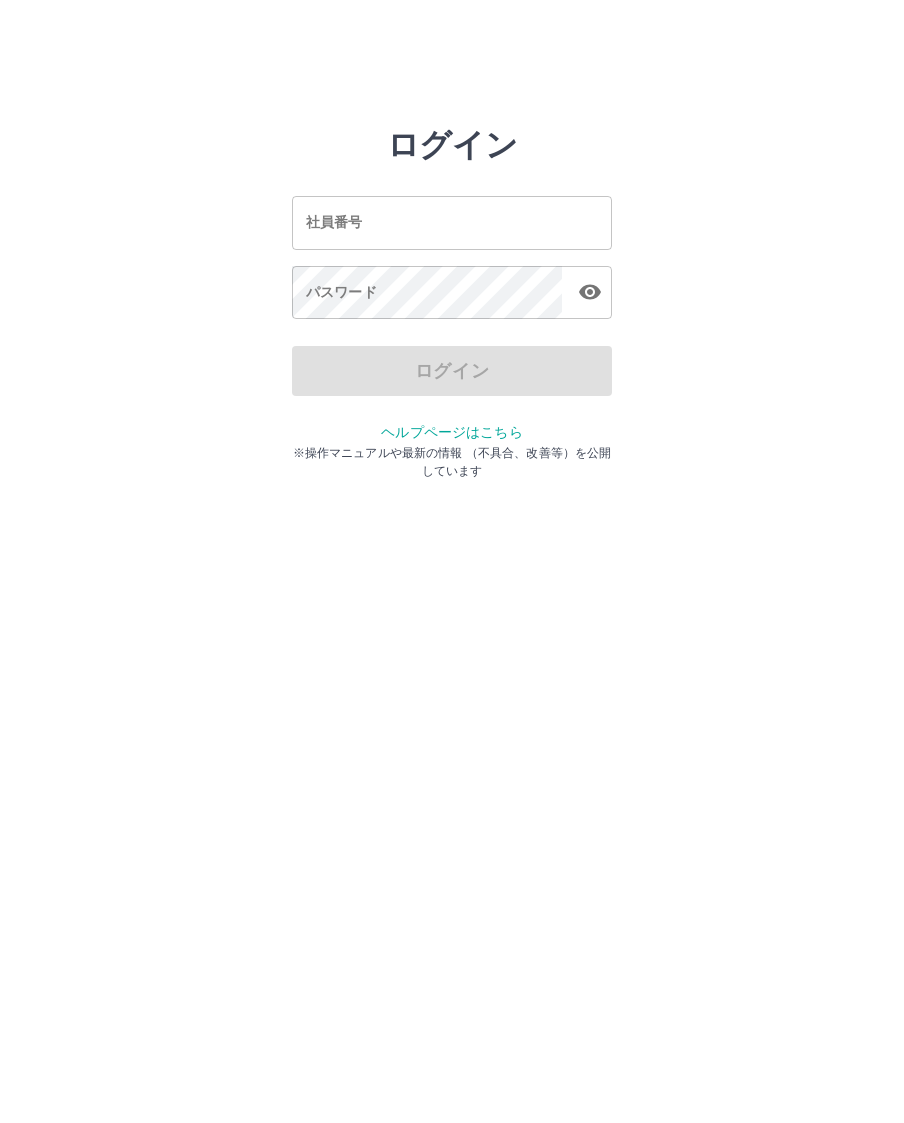 scroll, scrollTop: 0, scrollLeft: 0, axis: both 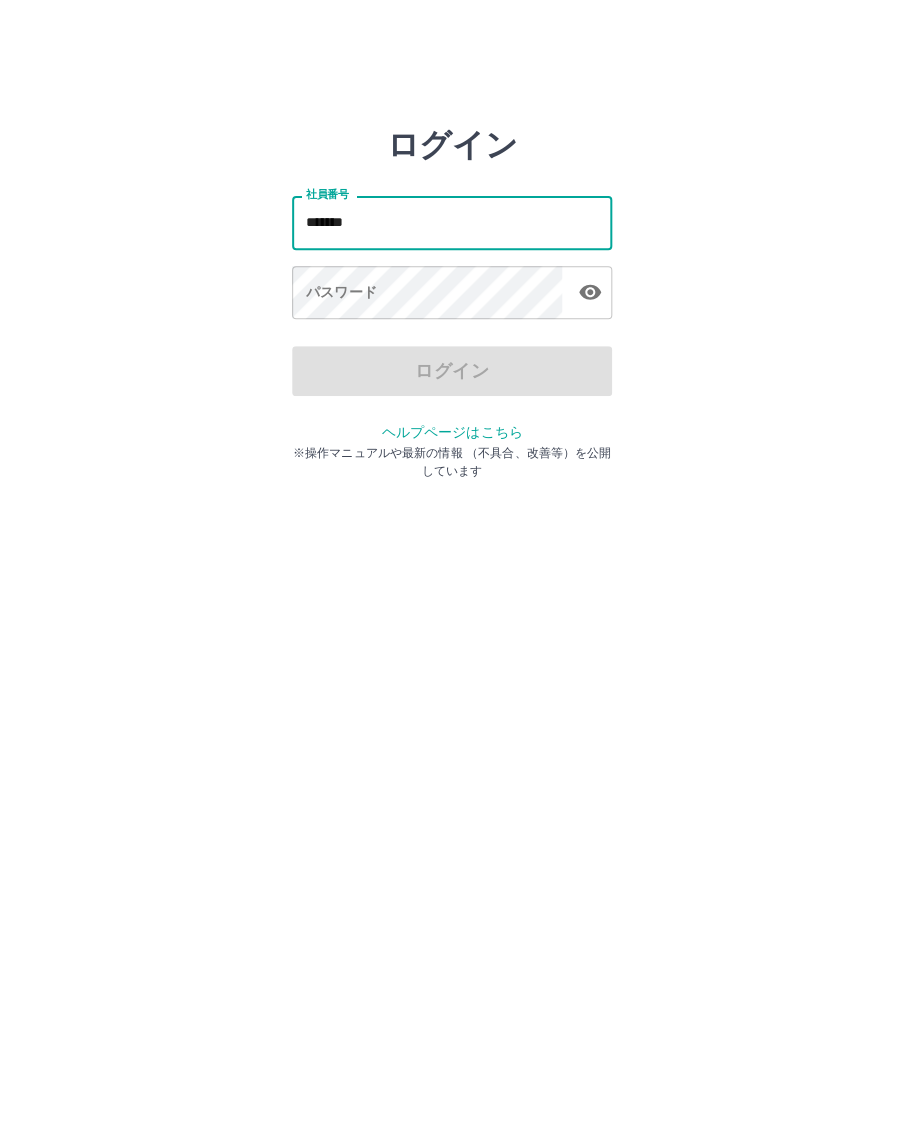 type on "*******" 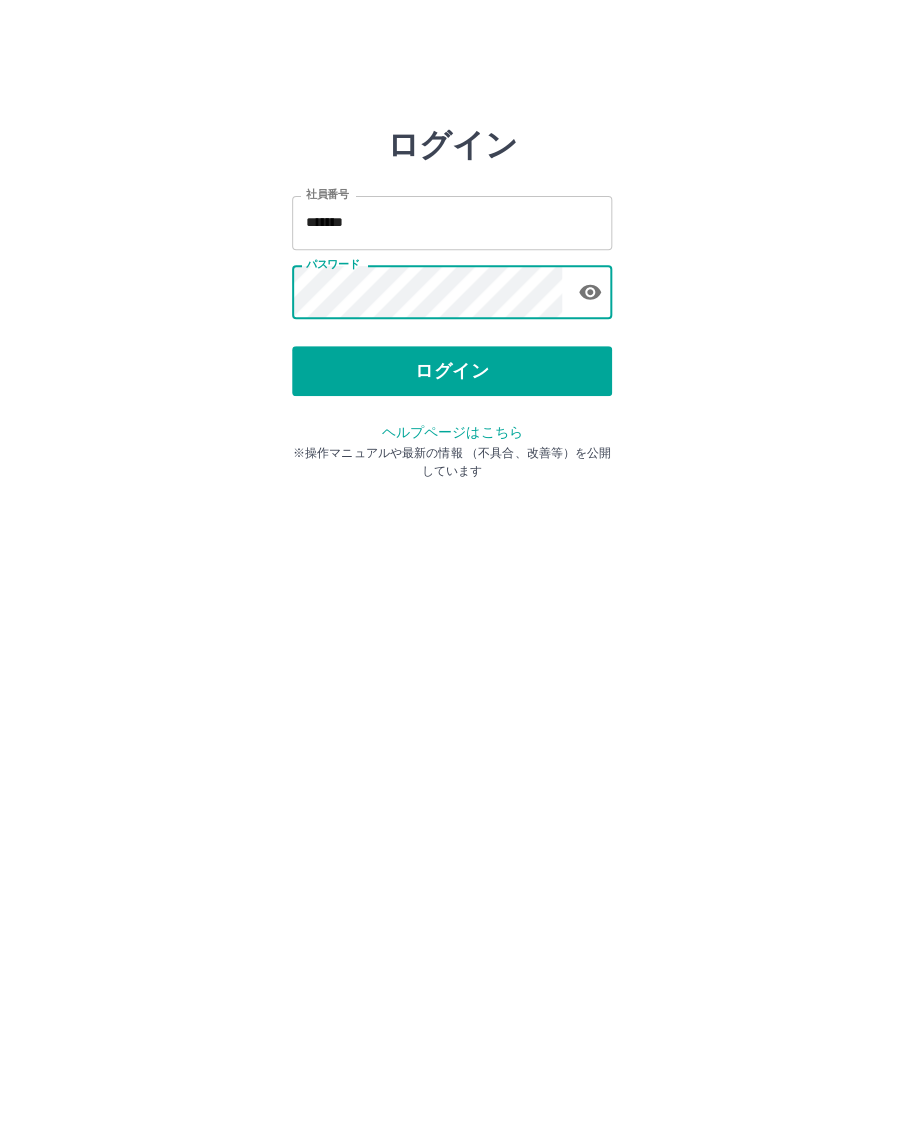 click on "ログイン" at bounding box center [452, 371] 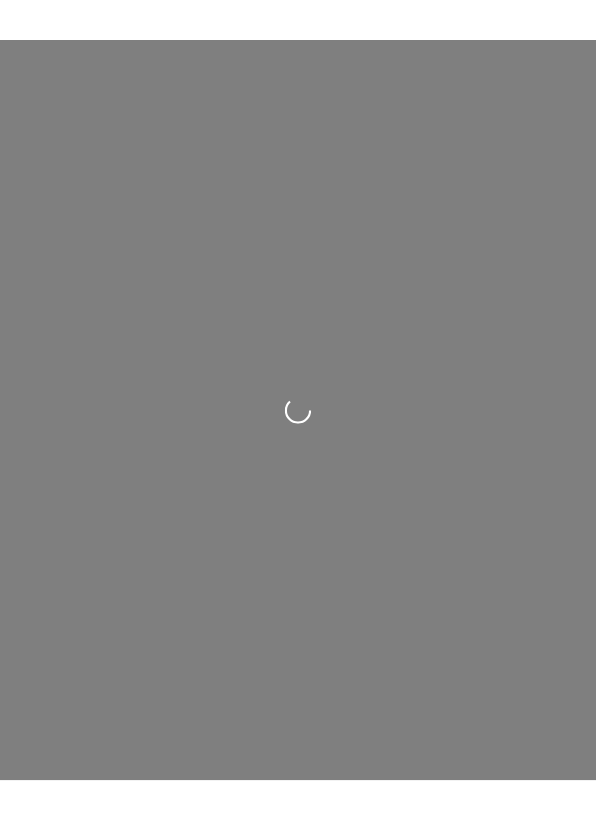 scroll, scrollTop: 0, scrollLeft: 0, axis: both 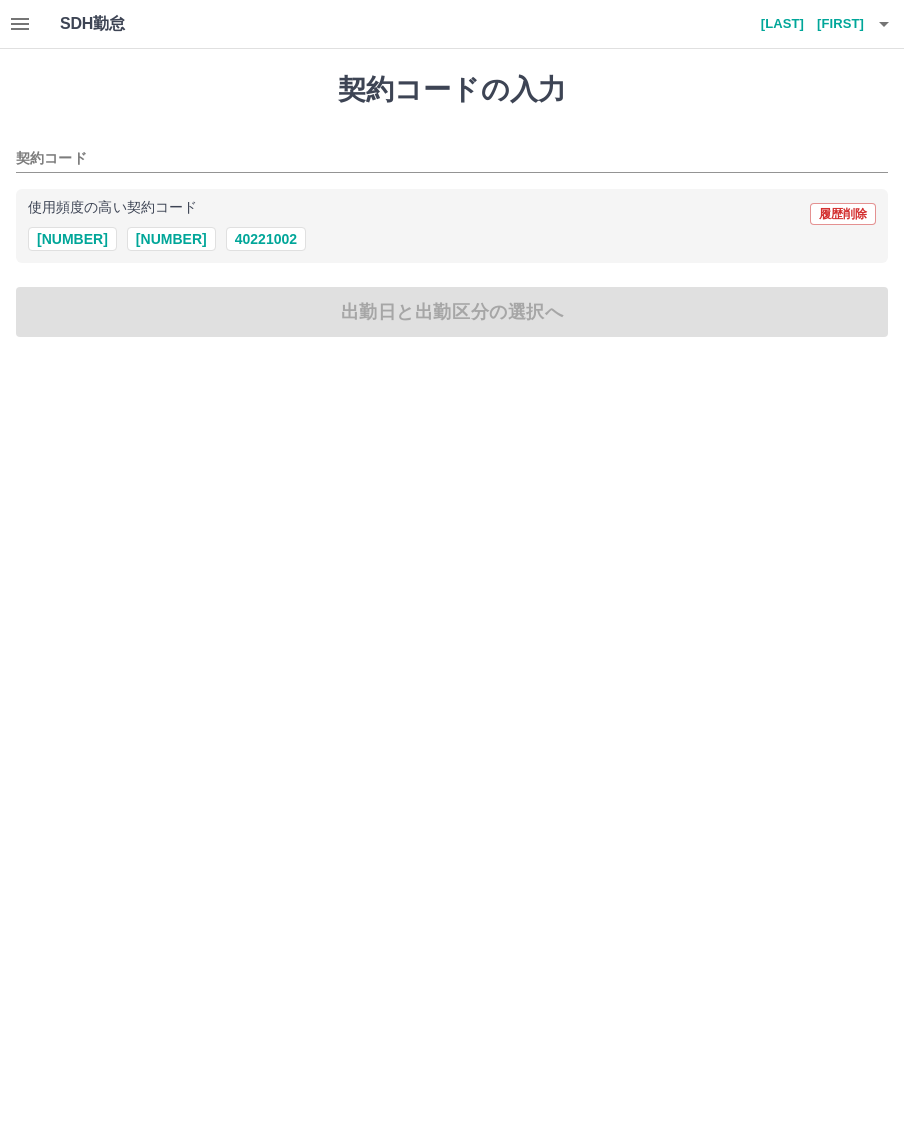 click on "[POSTAL_CODE]" at bounding box center [72, 239] 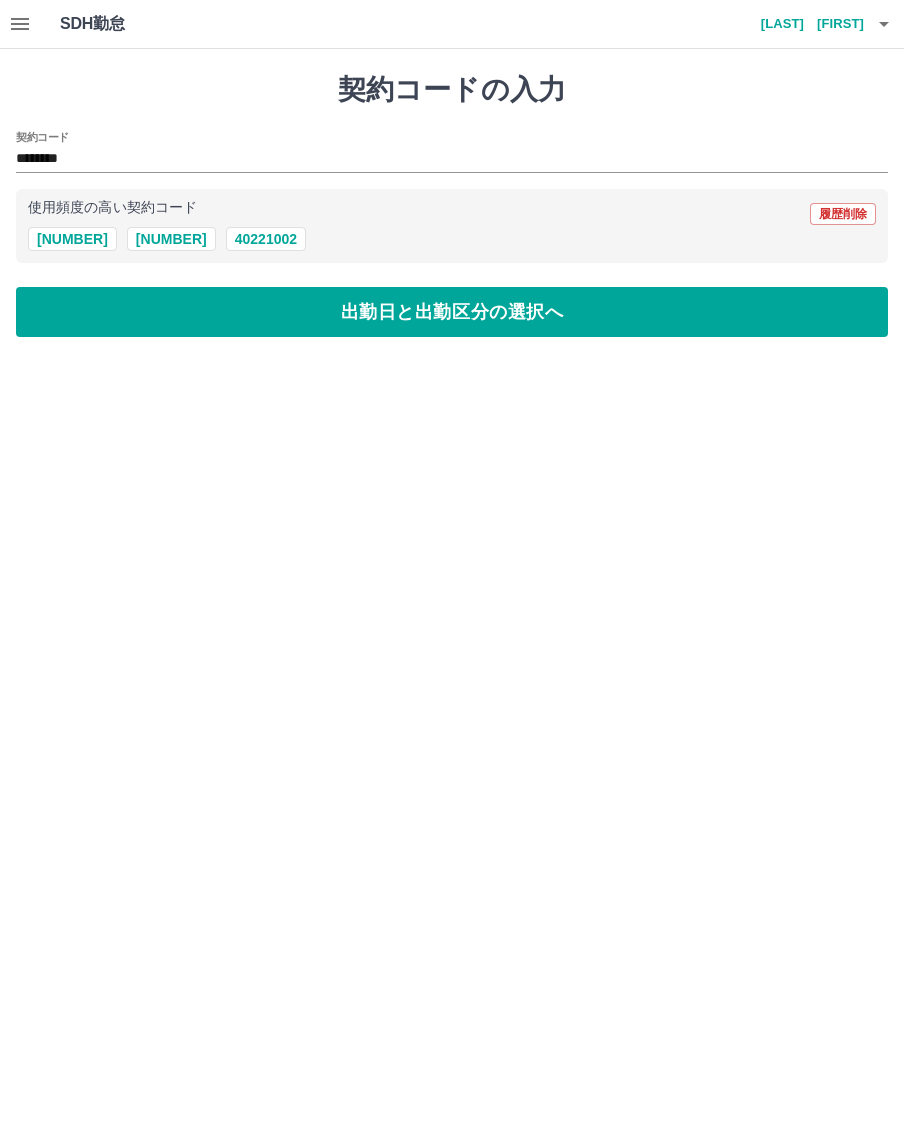 click on "出勤日と出勤区分の選択へ" at bounding box center (452, 312) 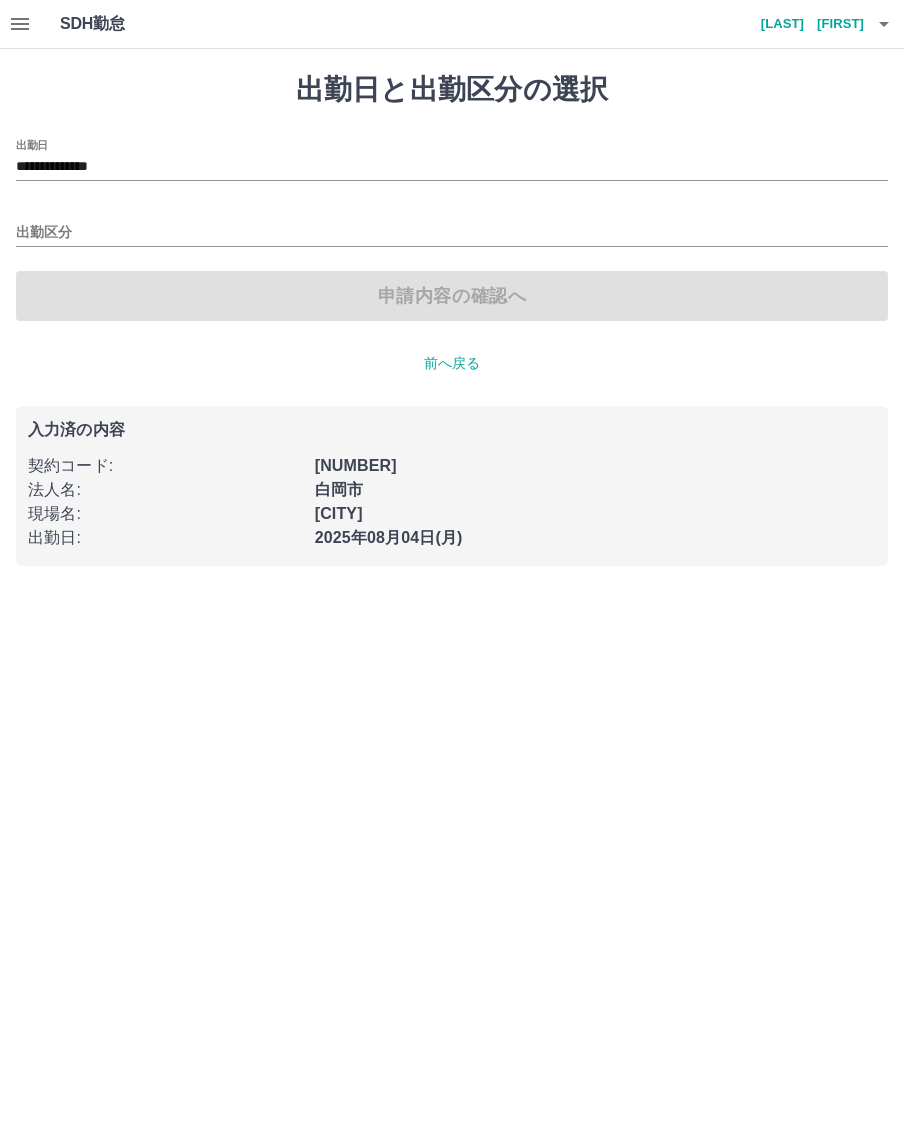 click on "出勤区分" at bounding box center (452, 233) 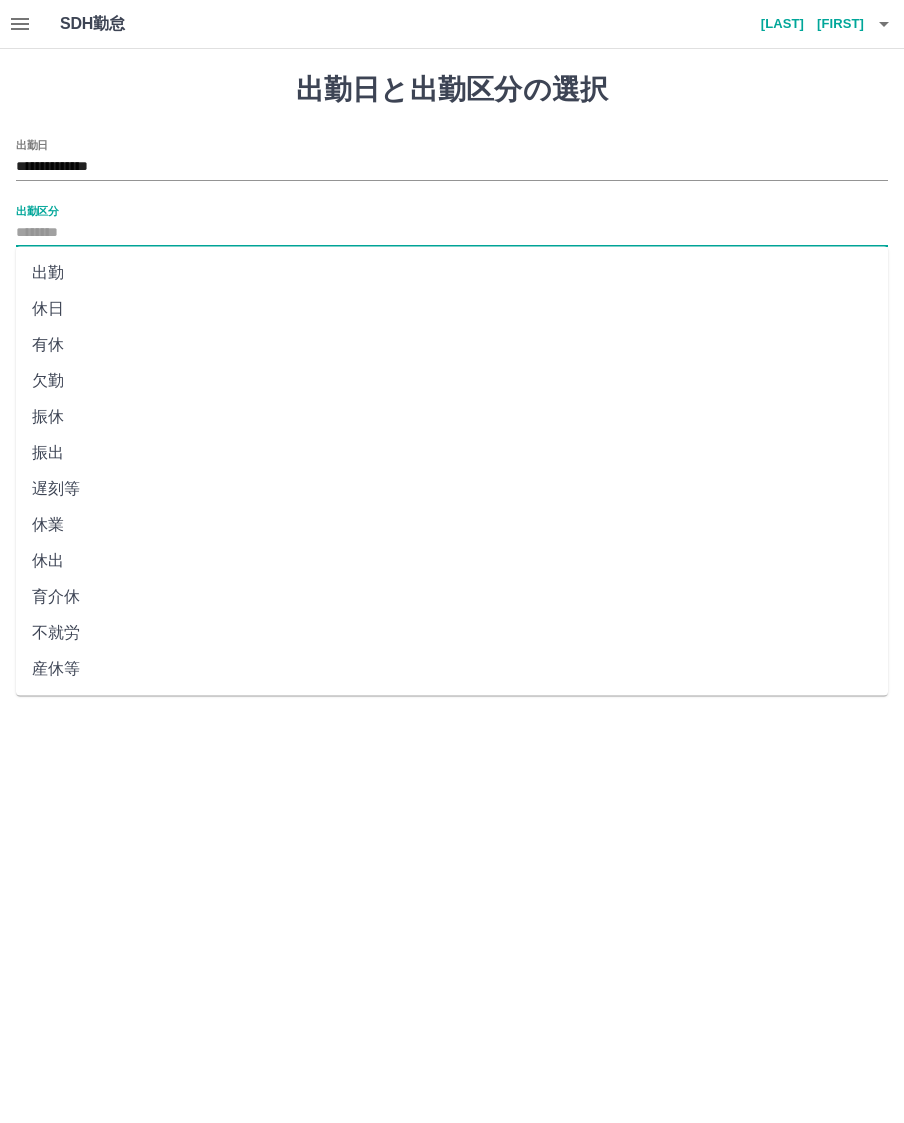 click on "出勤" at bounding box center [452, 273] 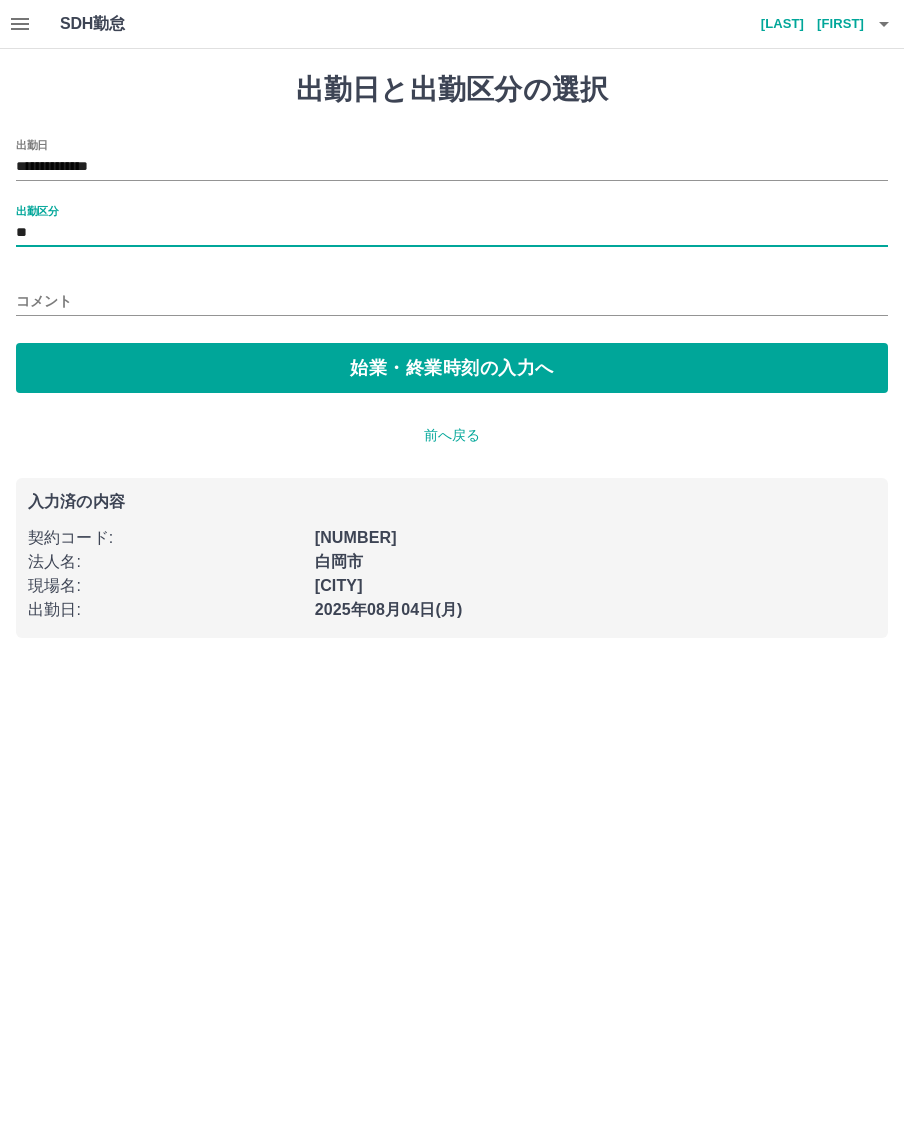 click on "始業・終業時刻の入力へ" at bounding box center (452, 368) 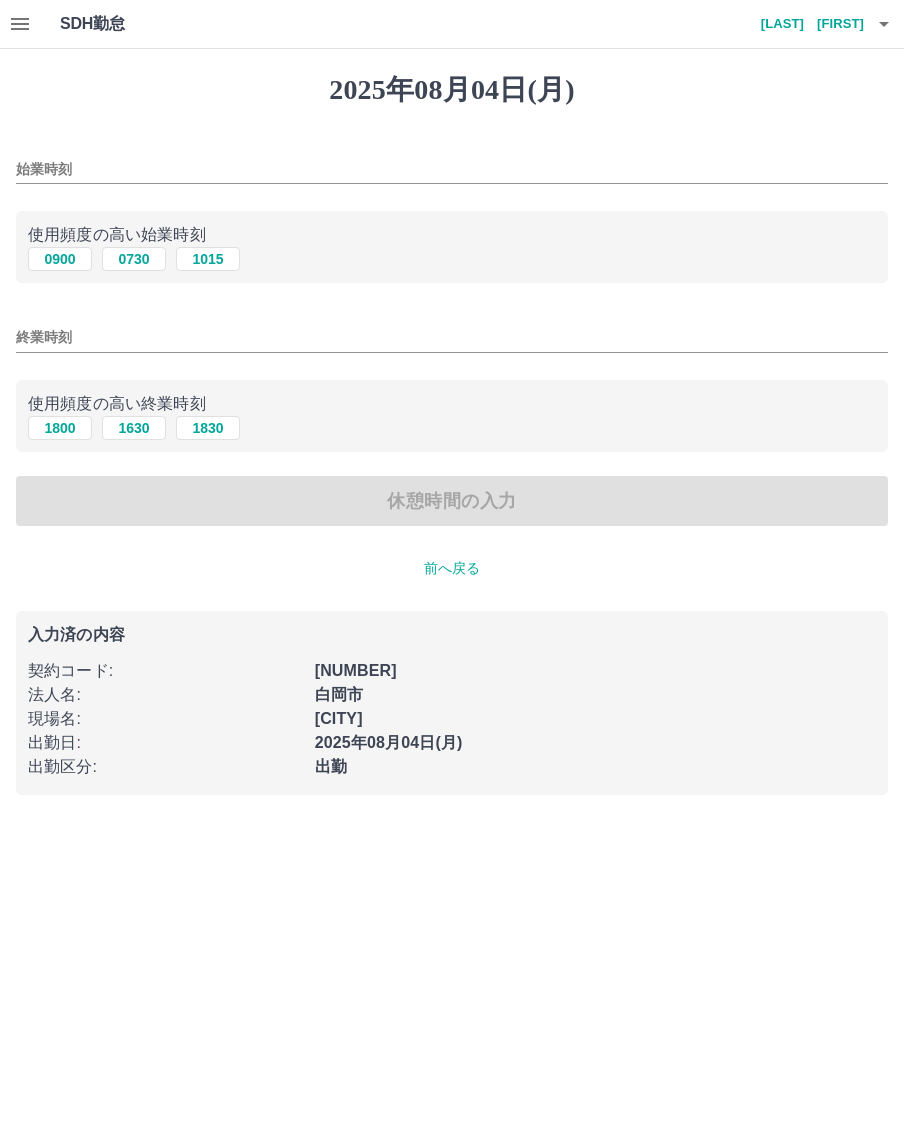 click on "始業時刻" at bounding box center [452, 169] 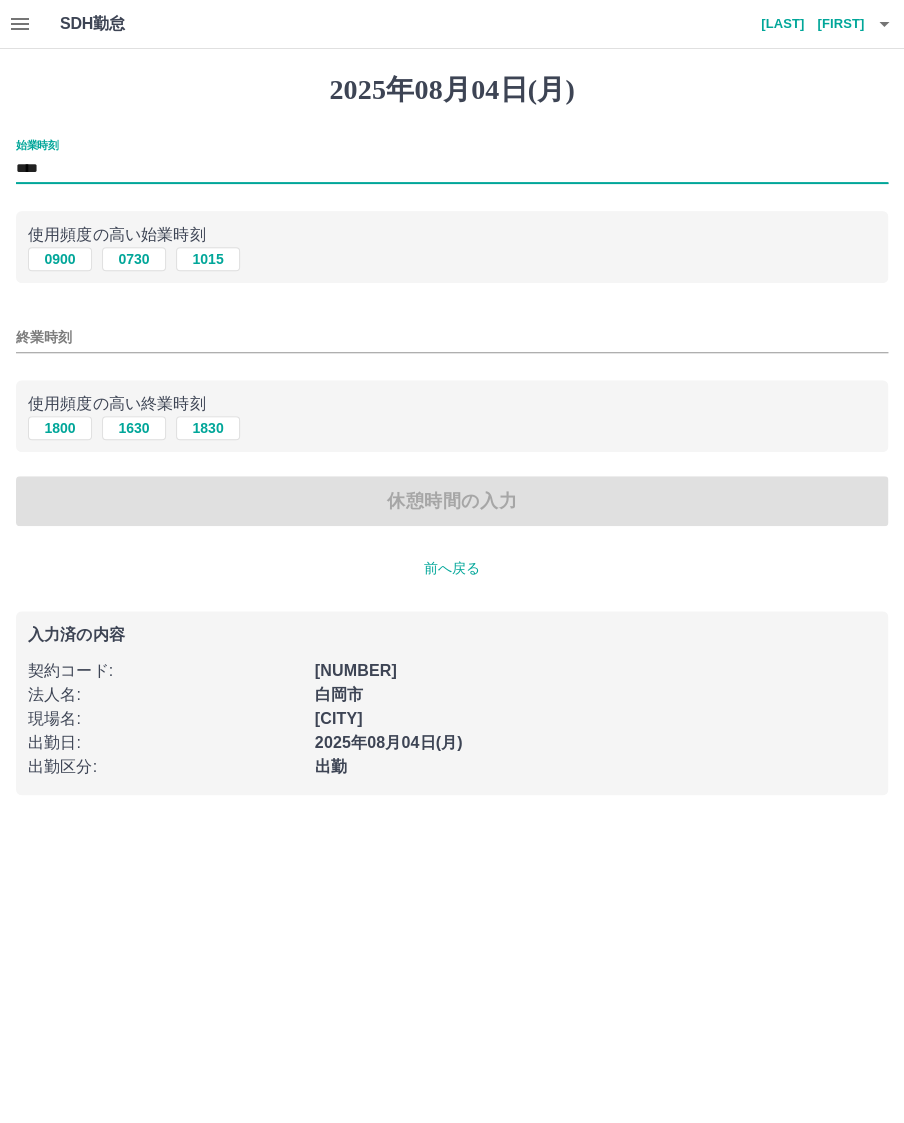 type on "****" 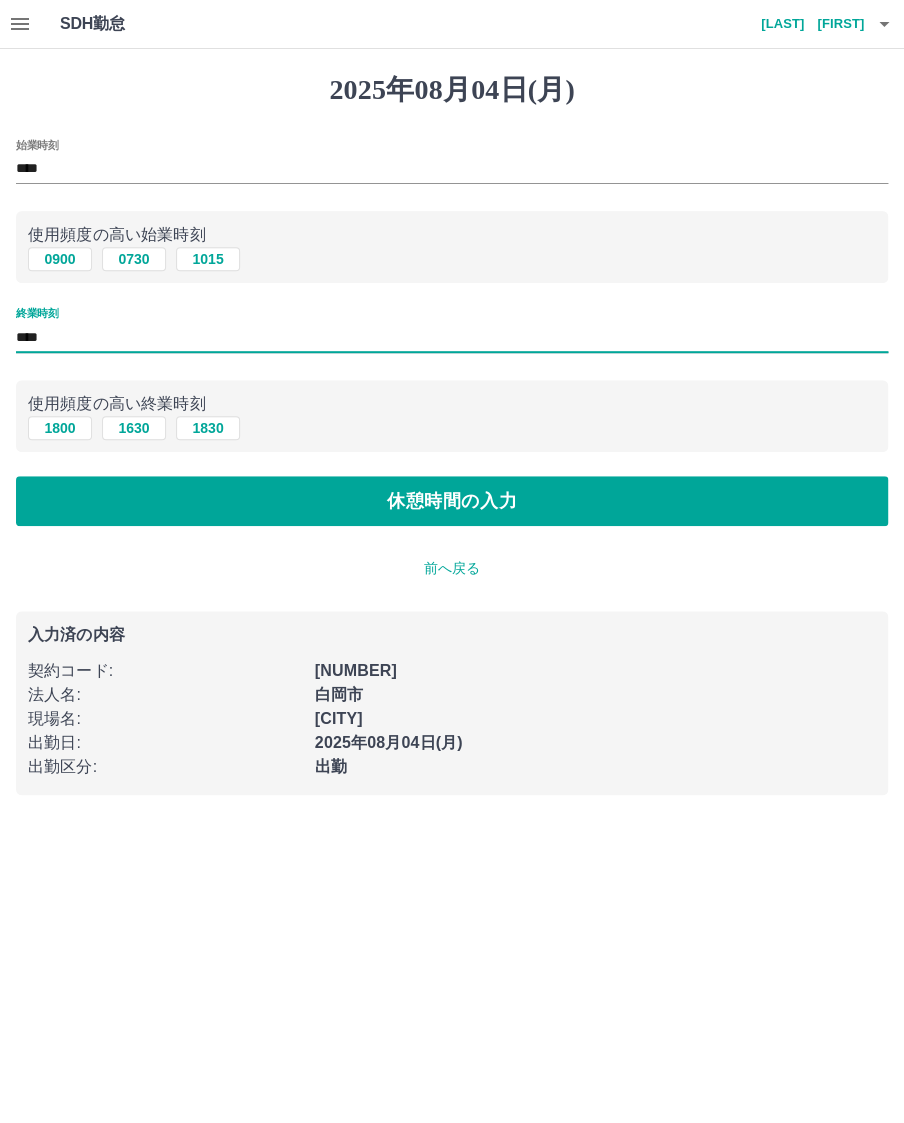 type on "****" 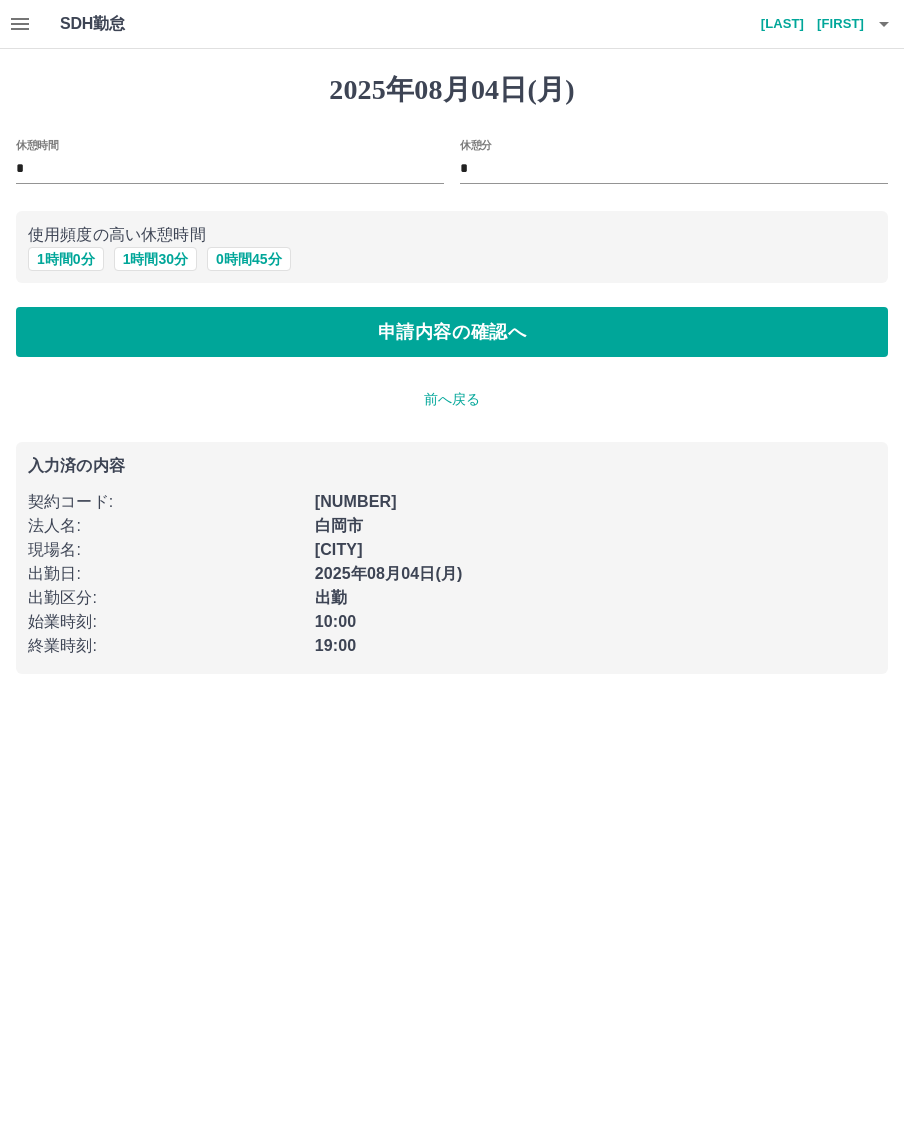 click on "1 時間 0 分" at bounding box center [66, 259] 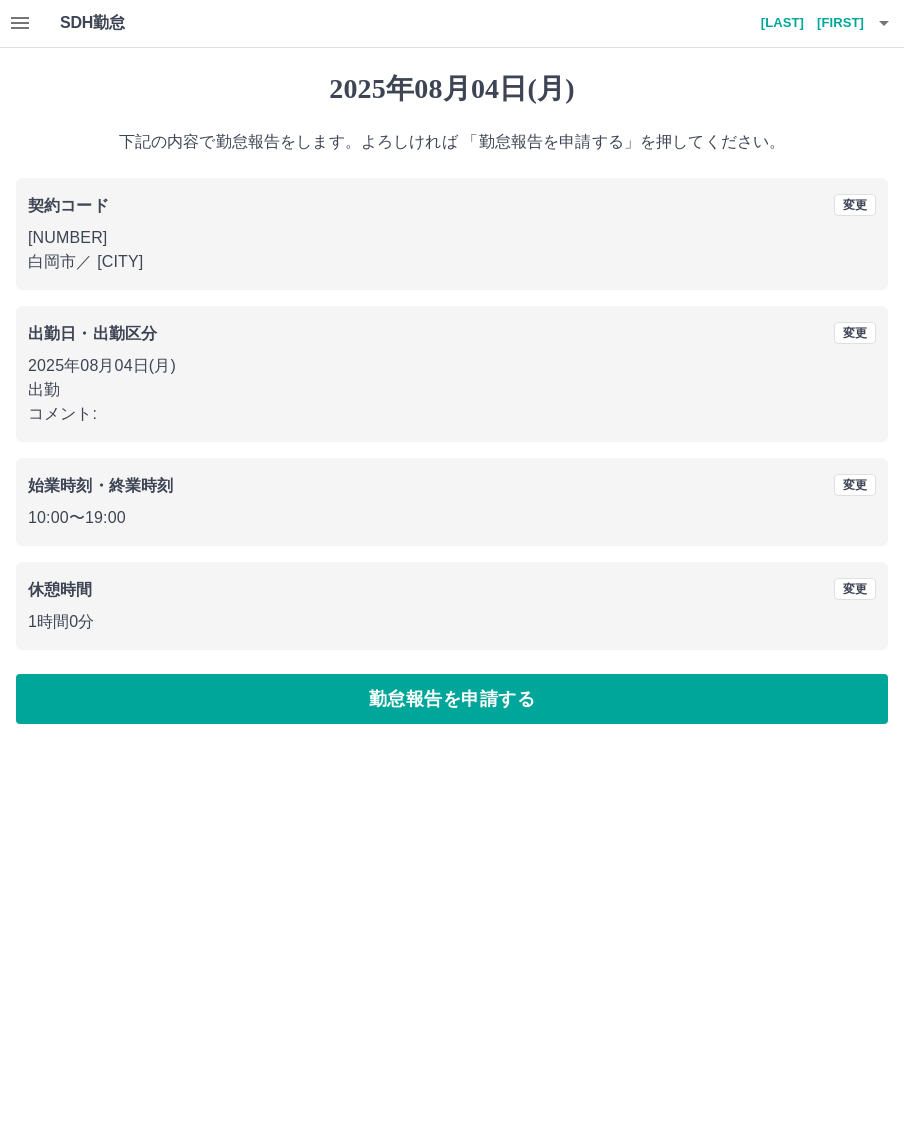 click on "勤怠報告を申請する" at bounding box center [452, 700] 